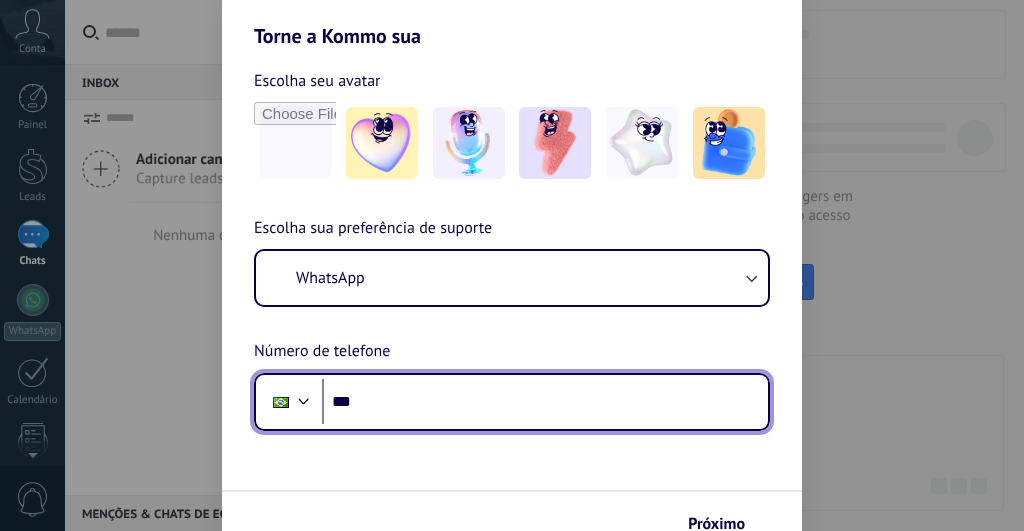 click on "***" at bounding box center (545, 402) 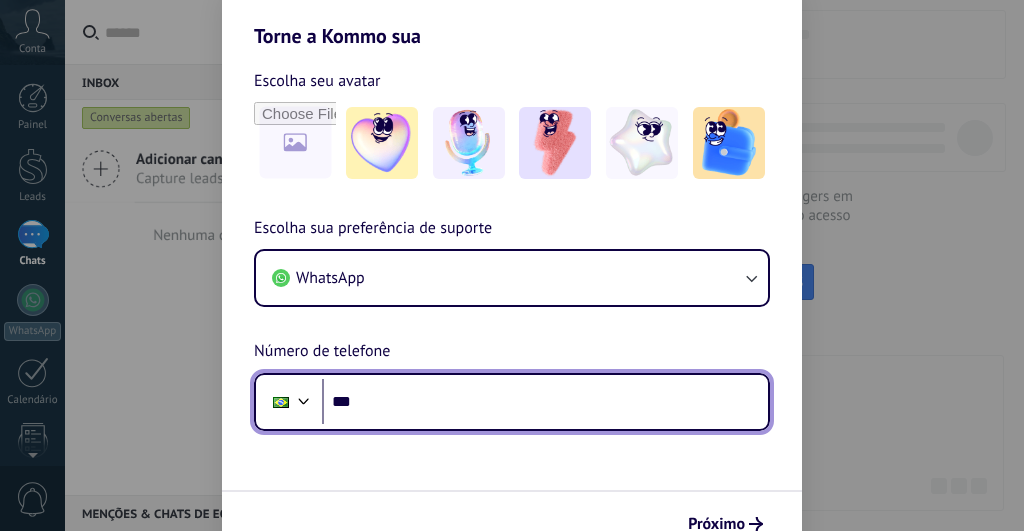 scroll, scrollTop: 0, scrollLeft: 0, axis: both 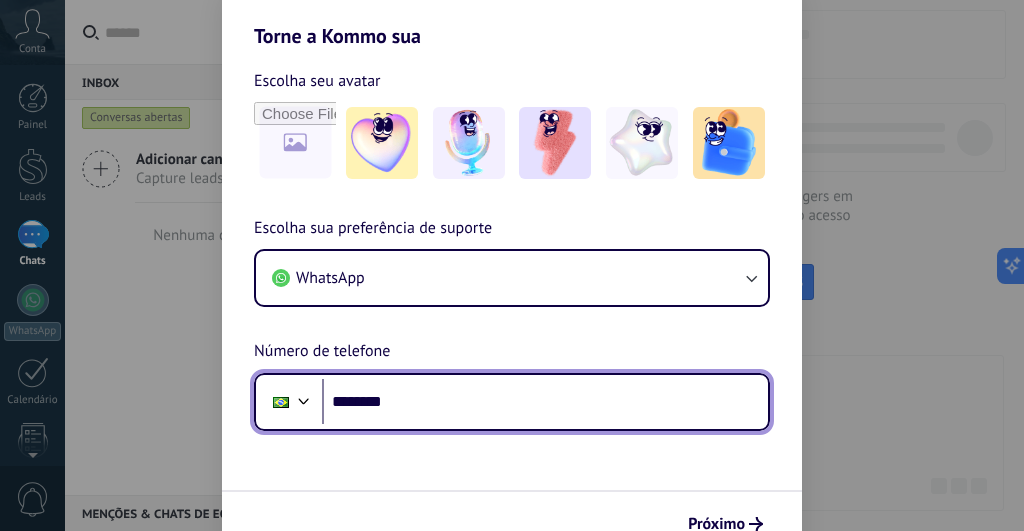 click on "********" at bounding box center (545, 402) 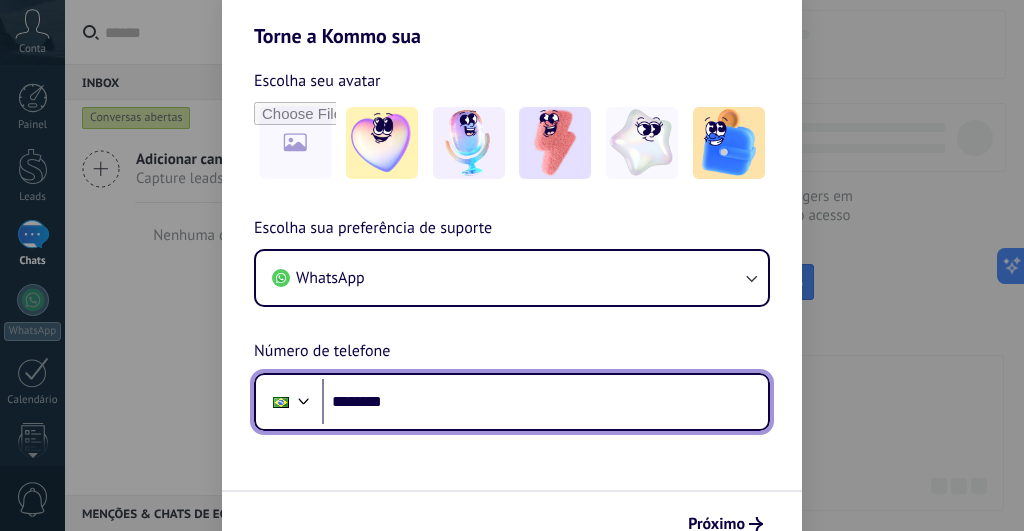 click on "********" at bounding box center [545, 402] 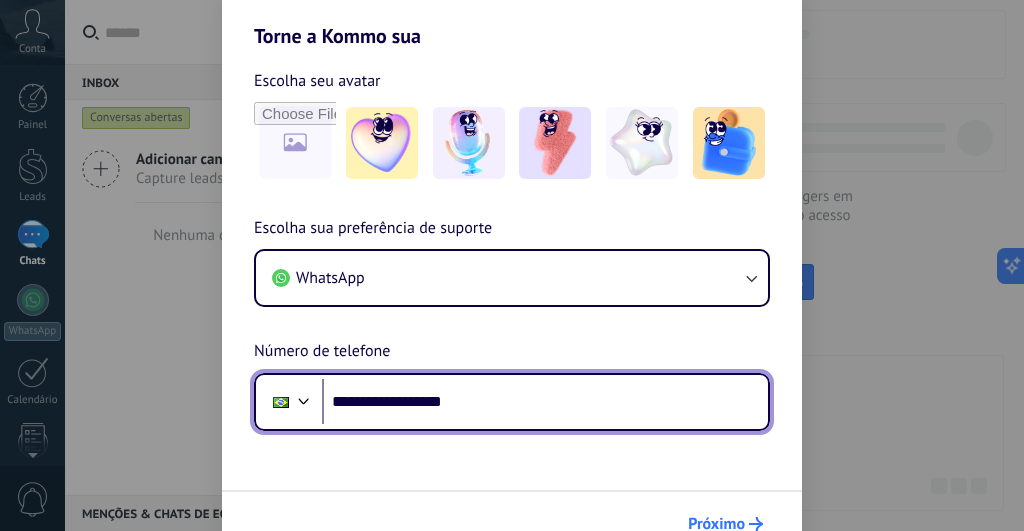 type on "**********" 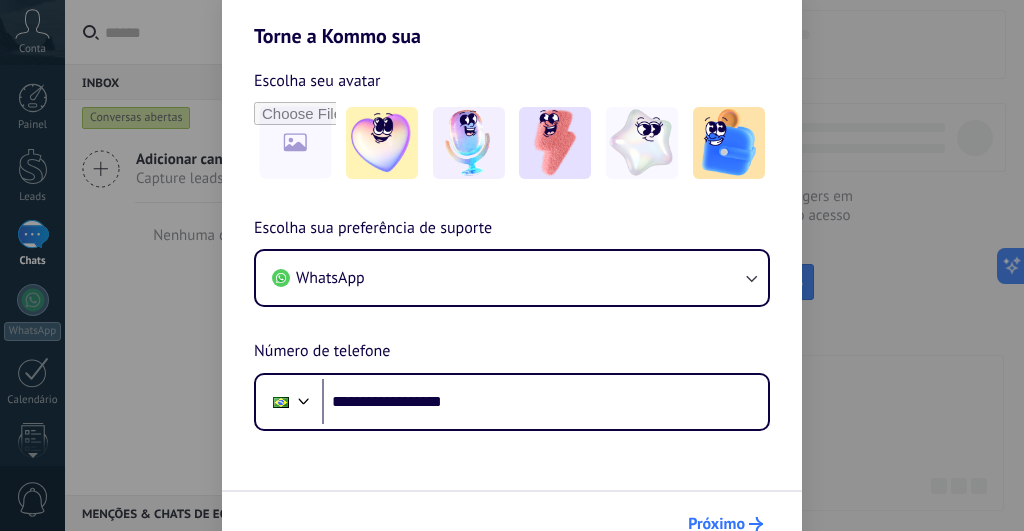 click on "Próximo" at bounding box center [716, 524] 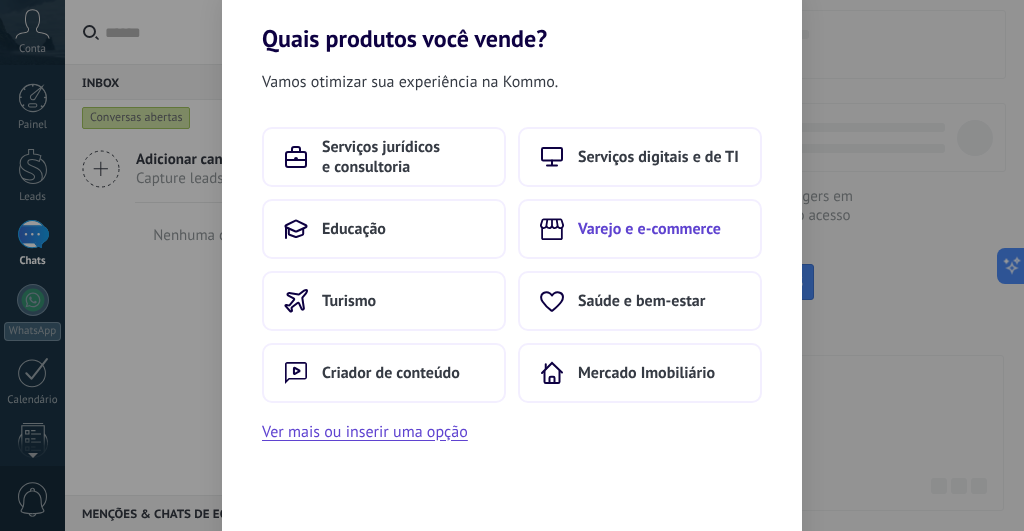 click on "Varejo e e-commerce" at bounding box center [649, 229] 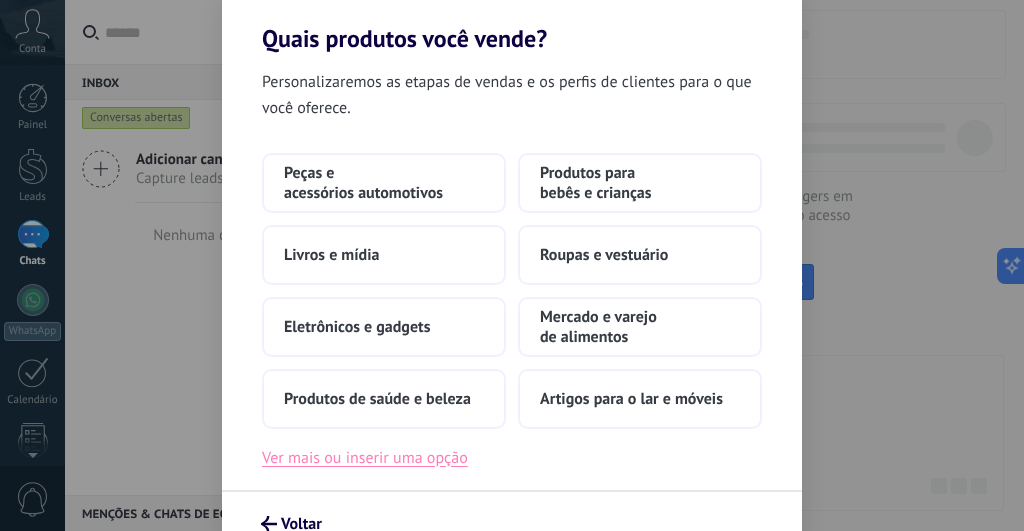 click on "Ver mais ou inserir uma opção" at bounding box center [365, 458] 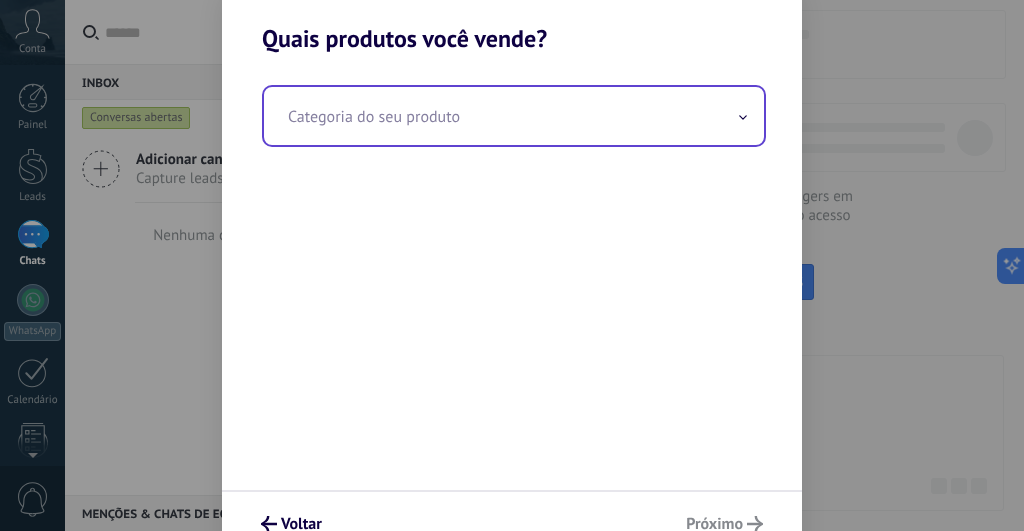click at bounding box center (514, 116) 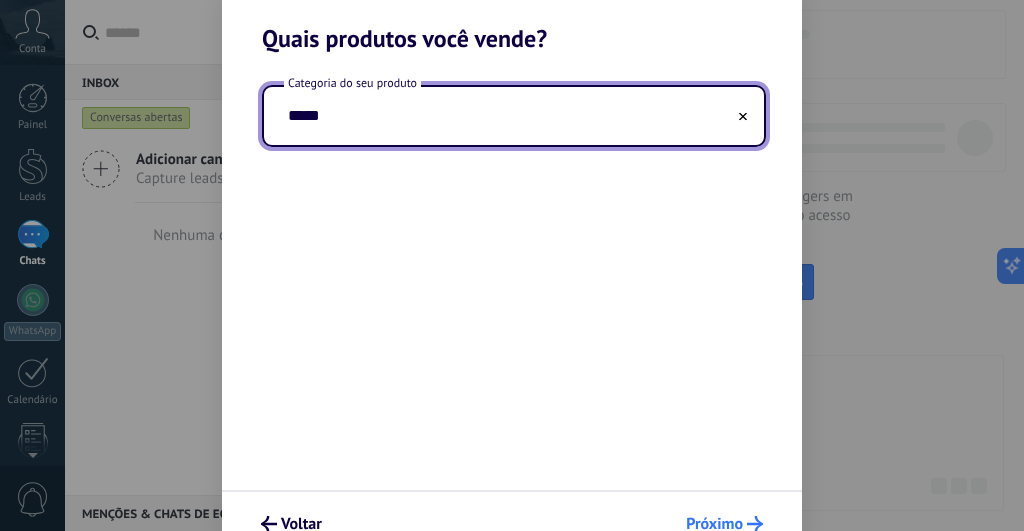 type on "*****" 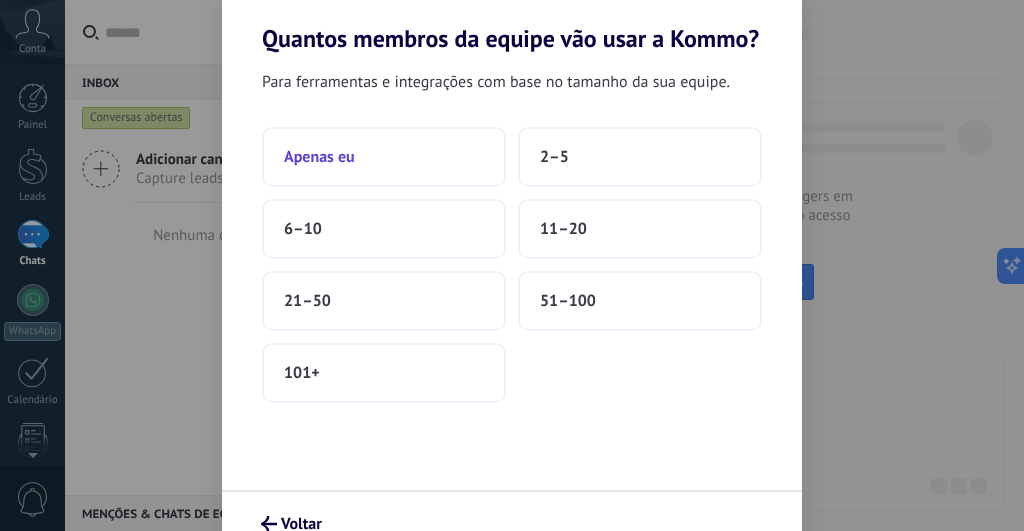 click on "Apenas eu" at bounding box center [384, 157] 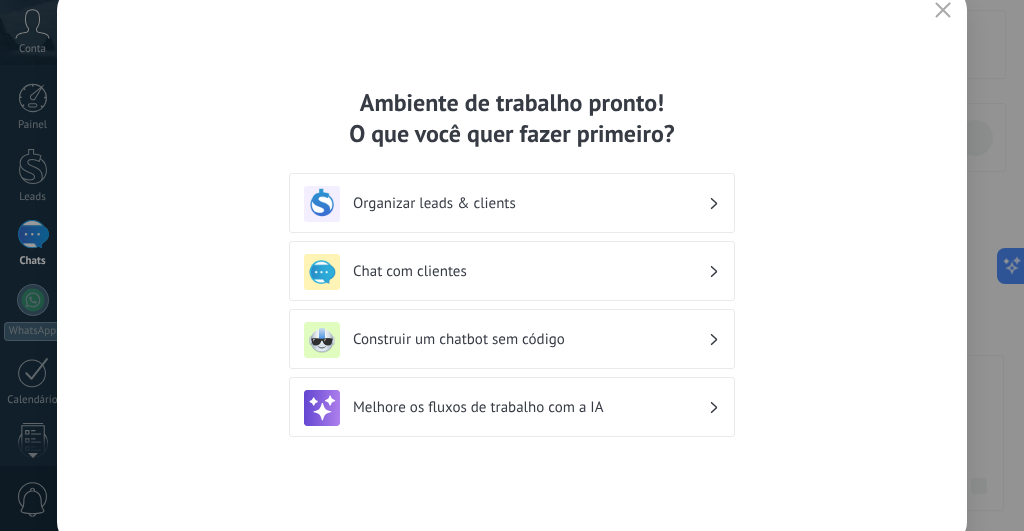 click on "Chat com clientes" at bounding box center (512, 272) 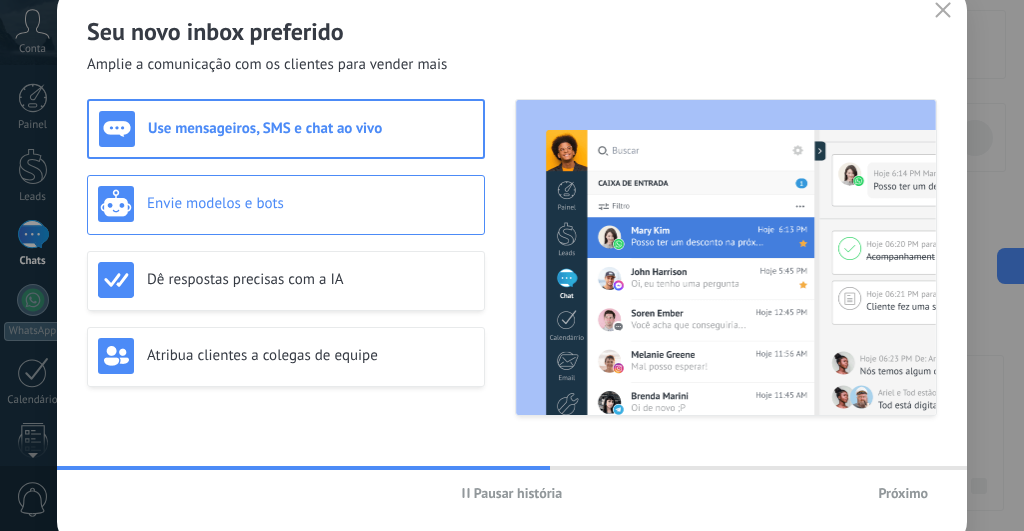 click on "Envie modelos e bots" at bounding box center [310, 203] 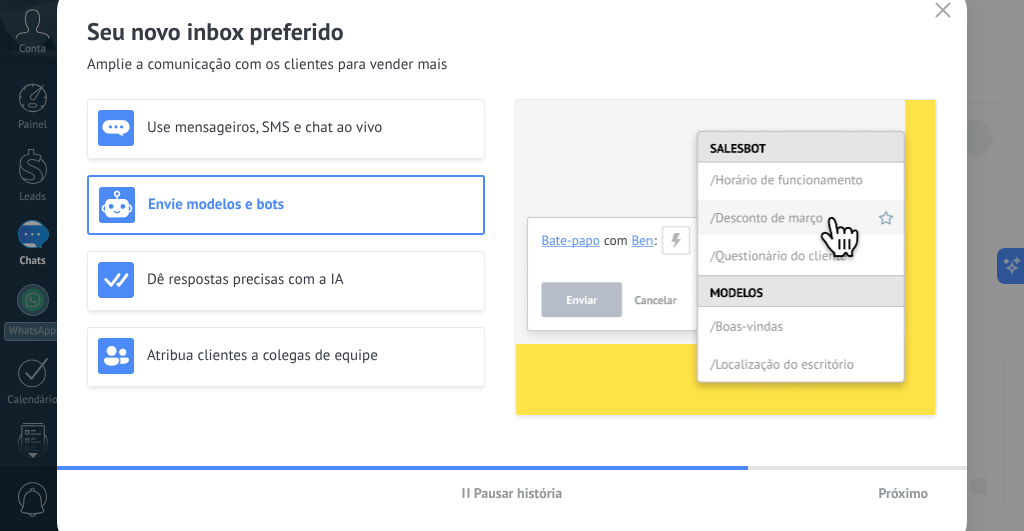 click on "Pausar história" at bounding box center [518, 493] 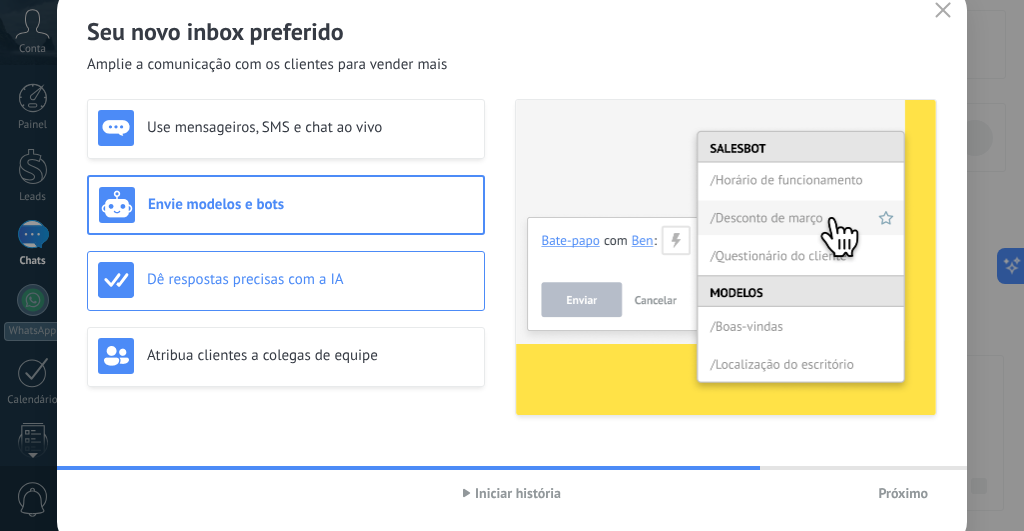 click on "Dê respostas precisas com a IA" at bounding box center (310, 279) 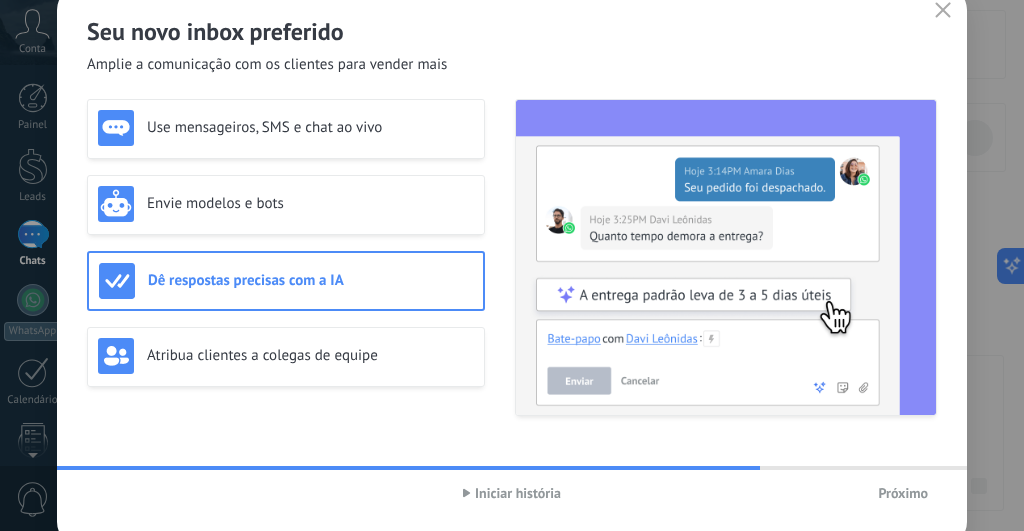 click on "Iniciar história" at bounding box center [518, 493] 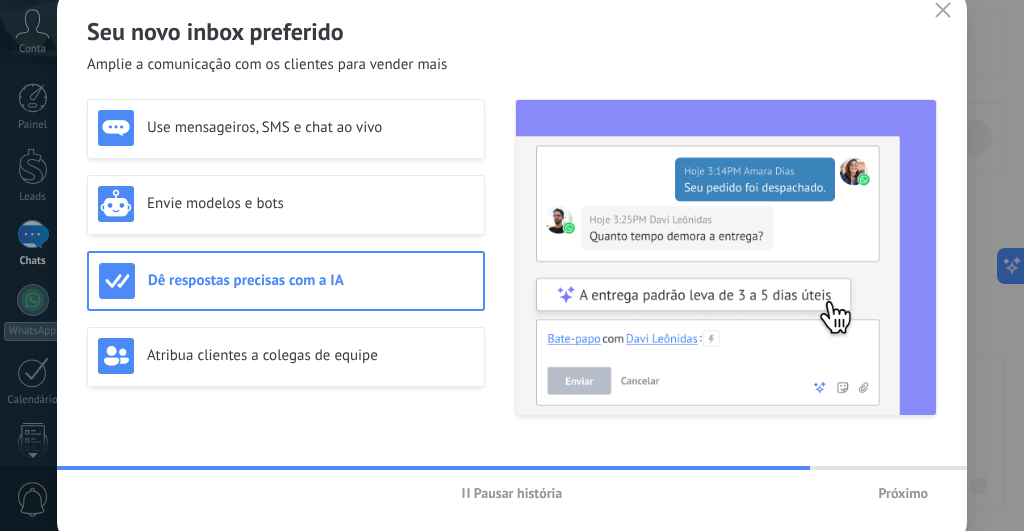 click on "Próximo" at bounding box center [903, 493] 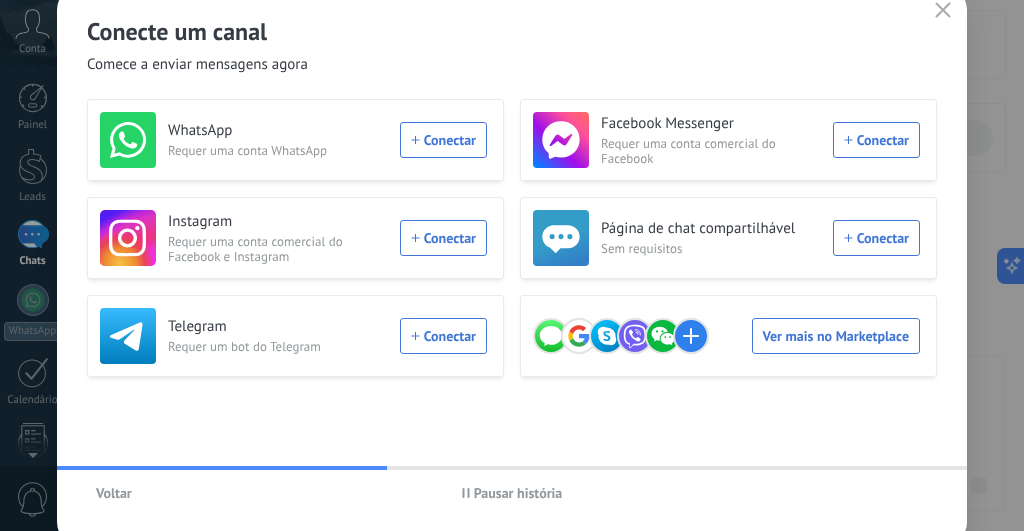 drag, startPoint x: 456, startPoint y: 137, endPoint x: 444, endPoint y: 137, distance: 12 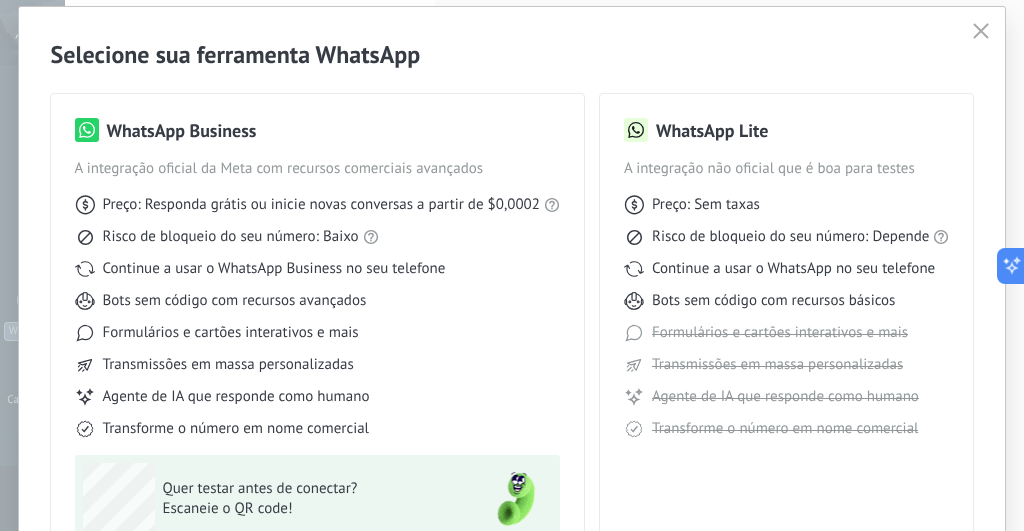 scroll, scrollTop: 183, scrollLeft: 0, axis: vertical 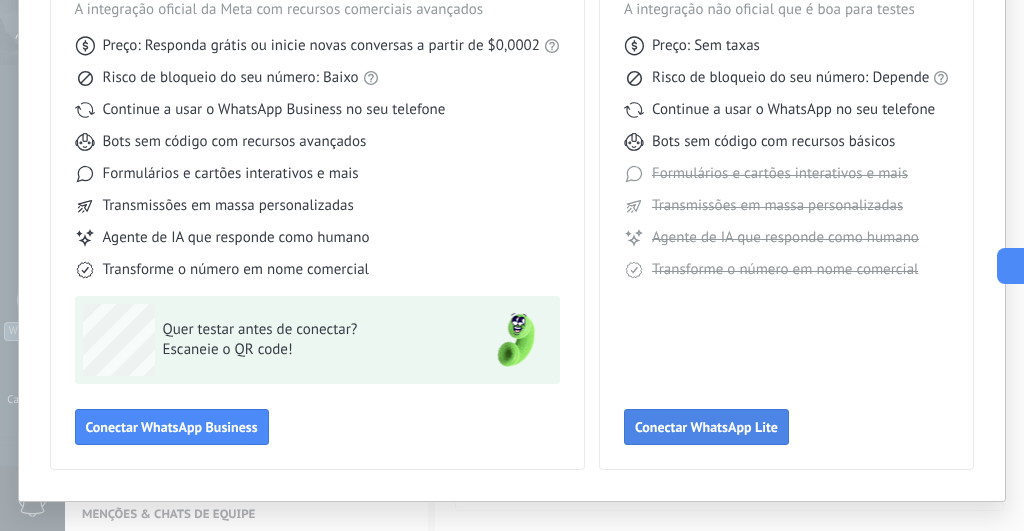click on "Conectar WhatsApp Lite" at bounding box center [706, 427] 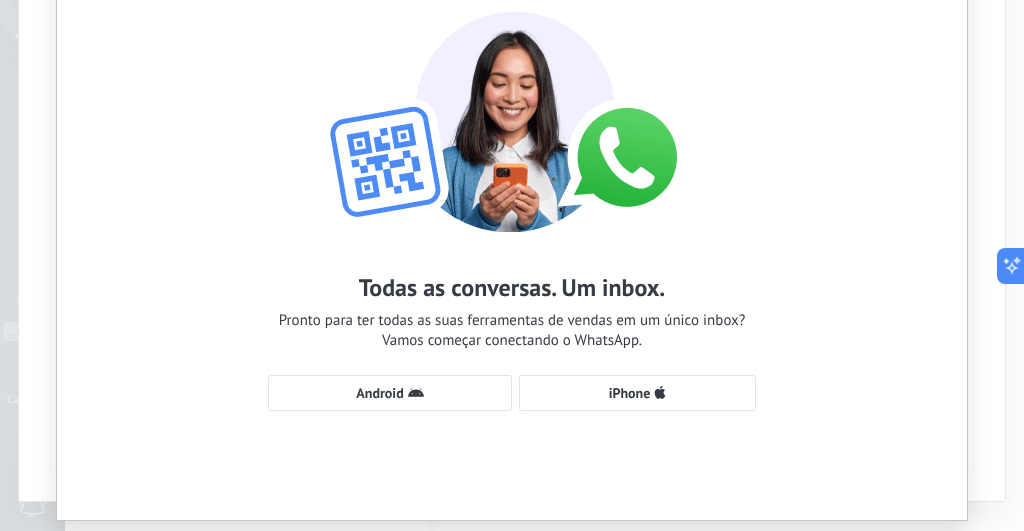 scroll, scrollTop: 88, scrollLeft: 0, axis: vertical 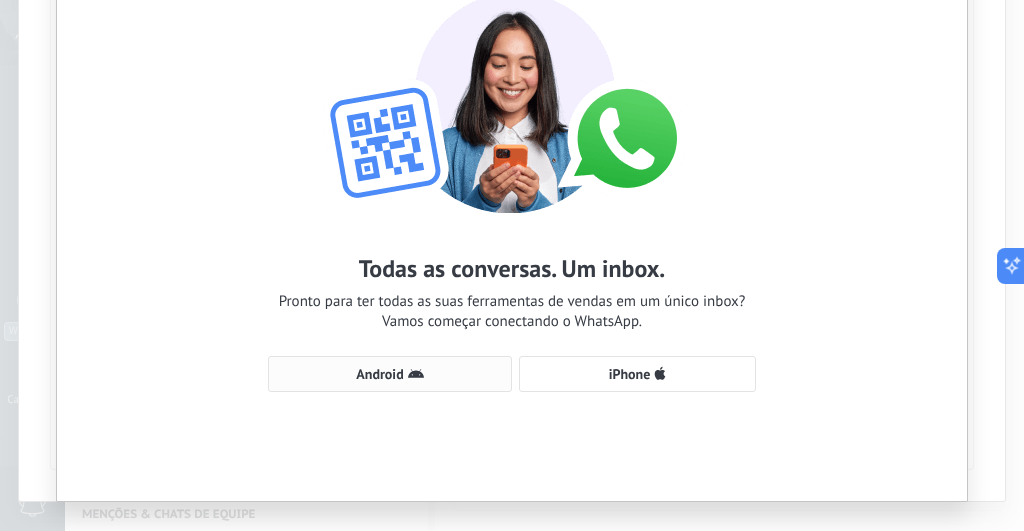 click on "Android" at bounding box center (390, 374) 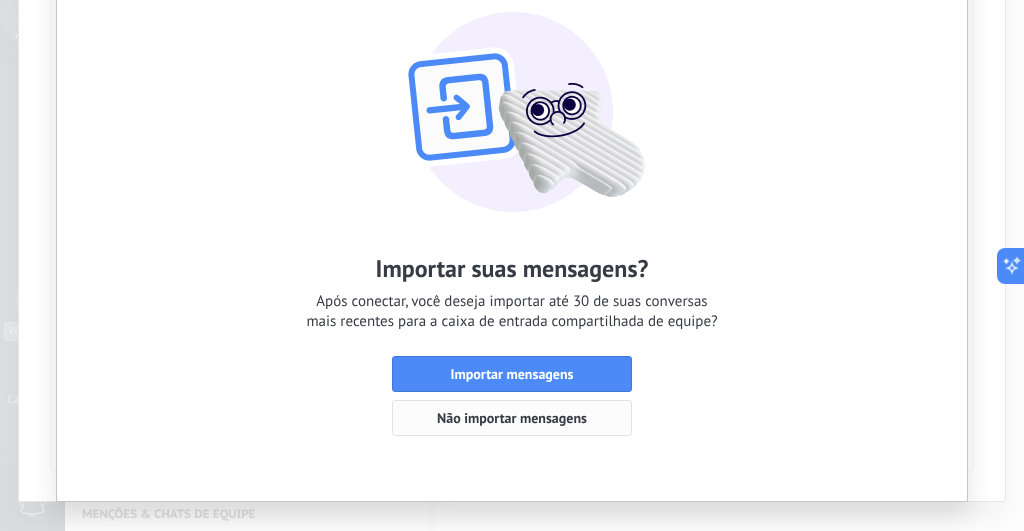 click on "Não importar mensagens" at bounding box center (512, 418) 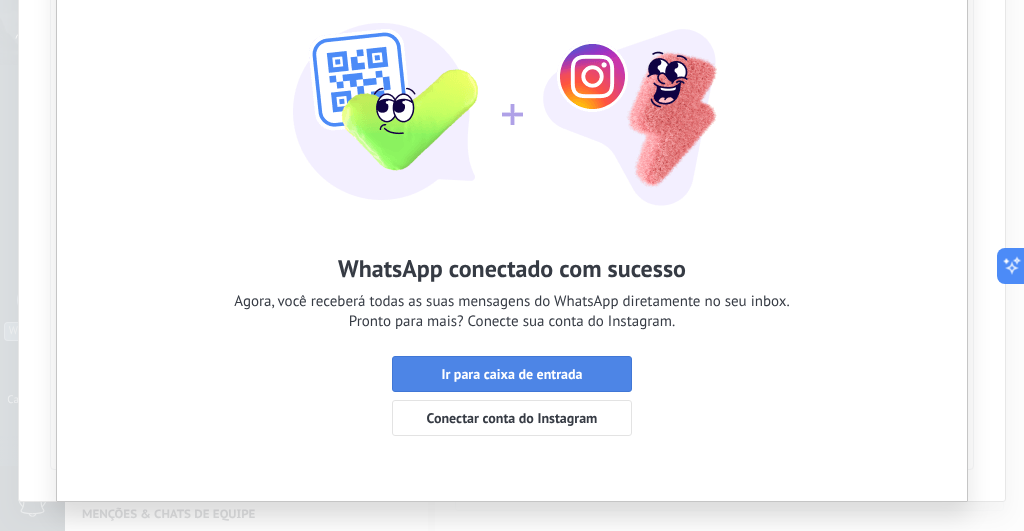 click on "Ir para caixa de entrada" at bounding box center [512, 374] 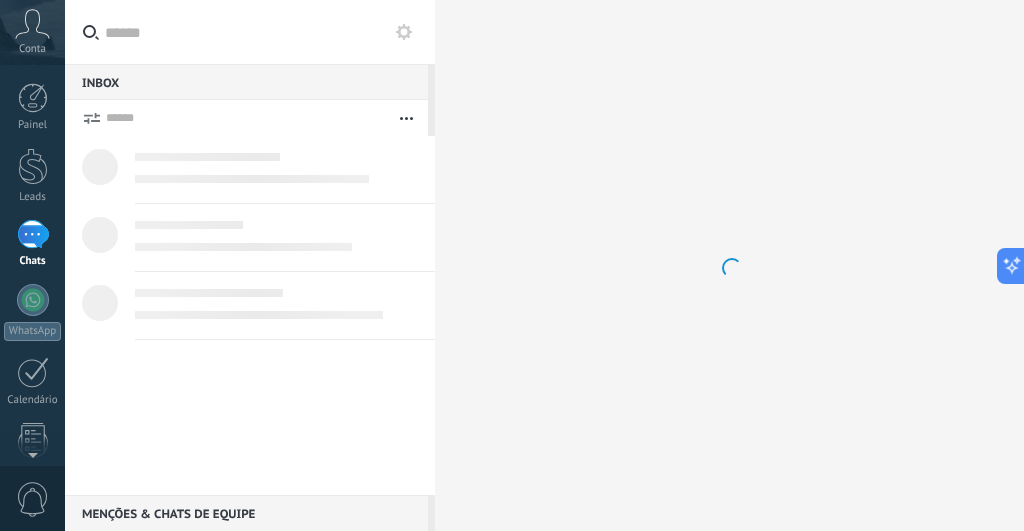 scroll, scrollTop: 0, scrollLeft: 0, axis: both 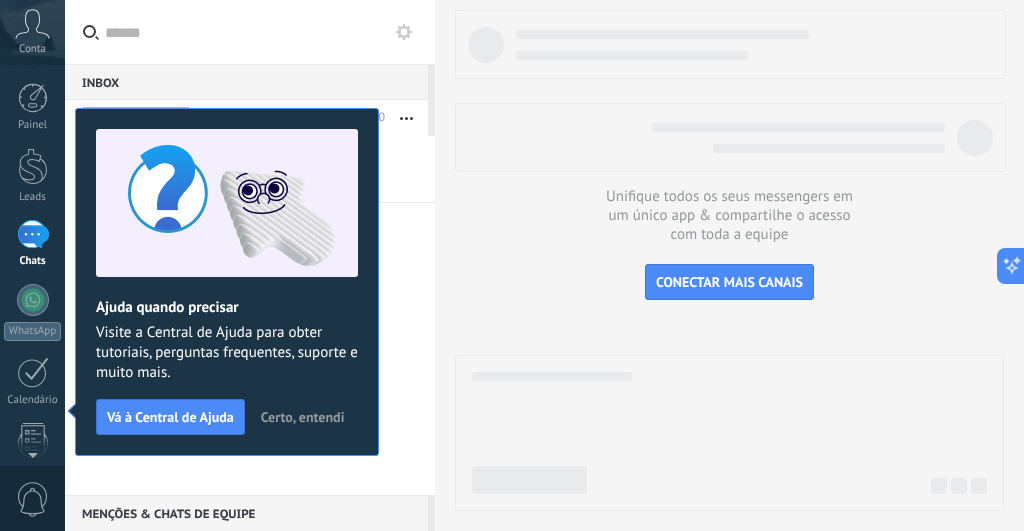 click on "Certo, entendi" at bounding box center [303, 417] 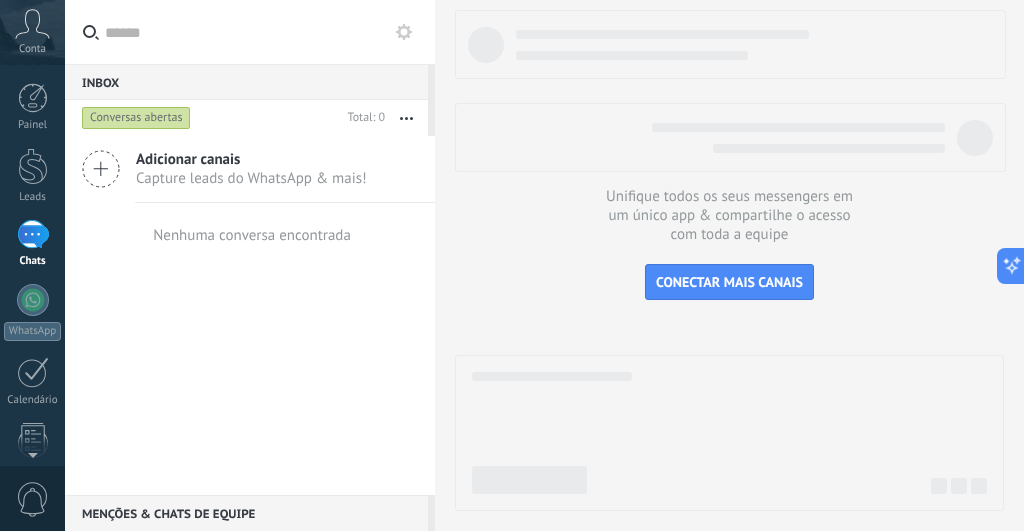 click on "Adicionar canais
Capture leads do WhatsApp & mais!
Nenhuma conversa encontrada" at bounding box center (250, 315) 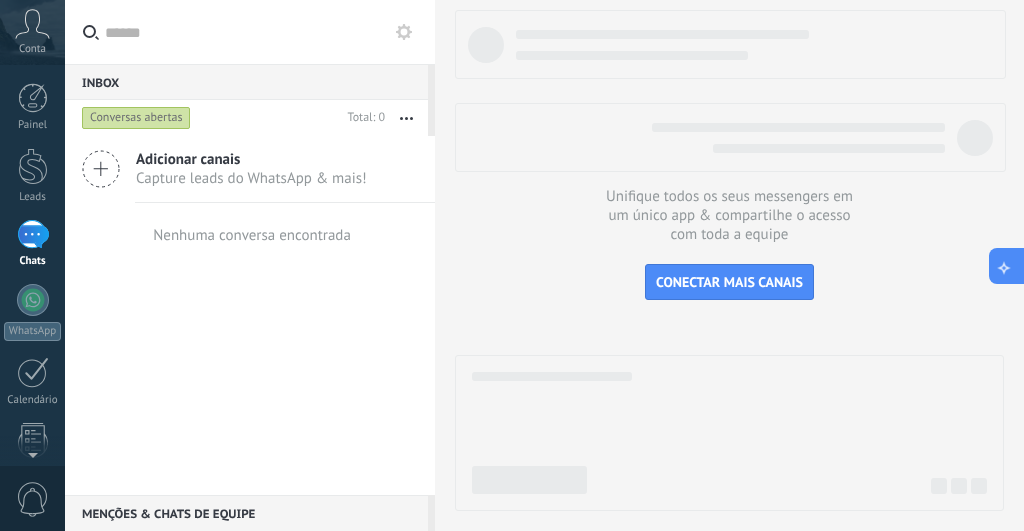 click 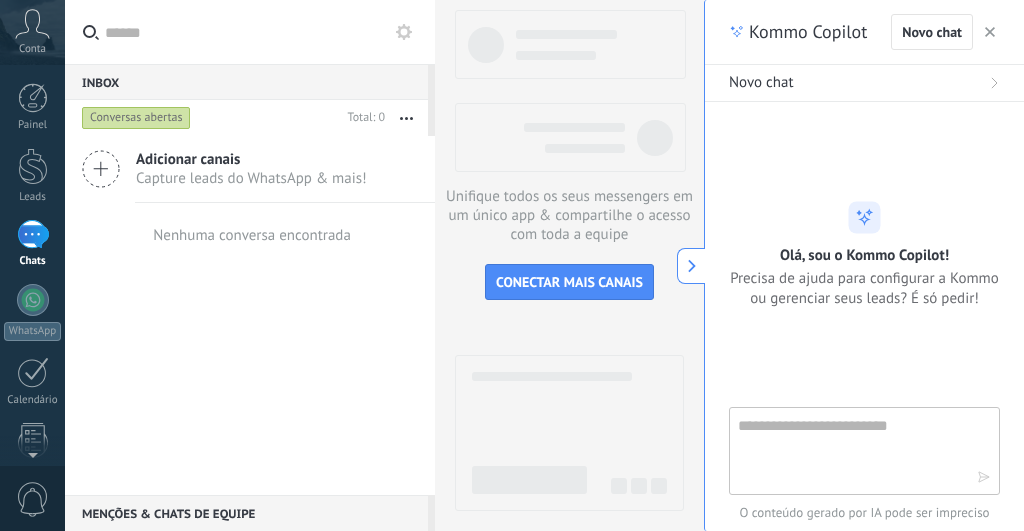 click at bounding box center (850, 450) 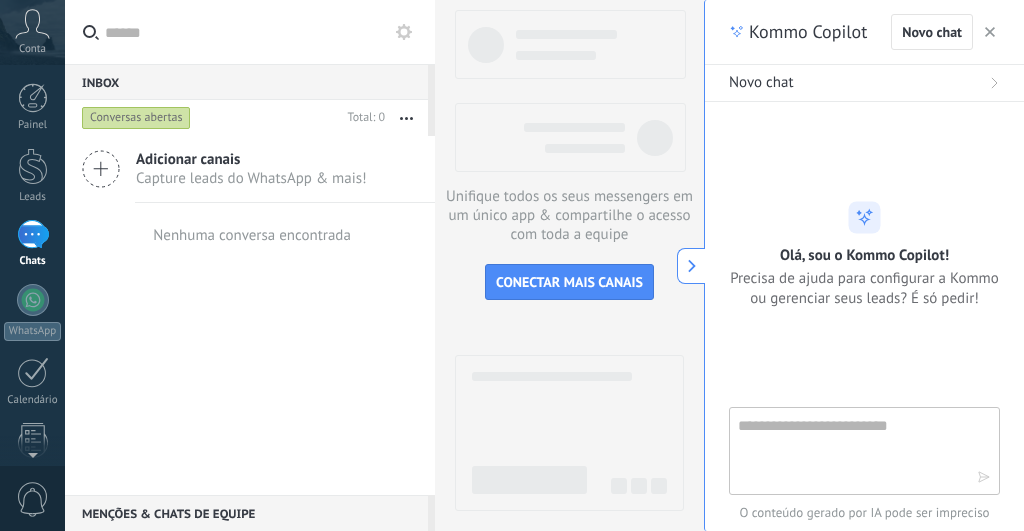 click at bounding box center [569, 260] 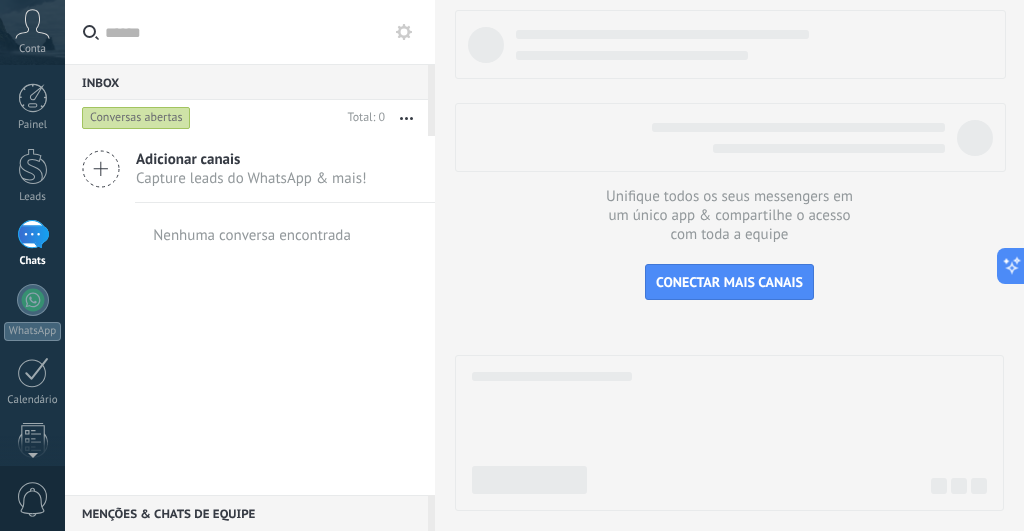 click at bounding box center (33, 234) 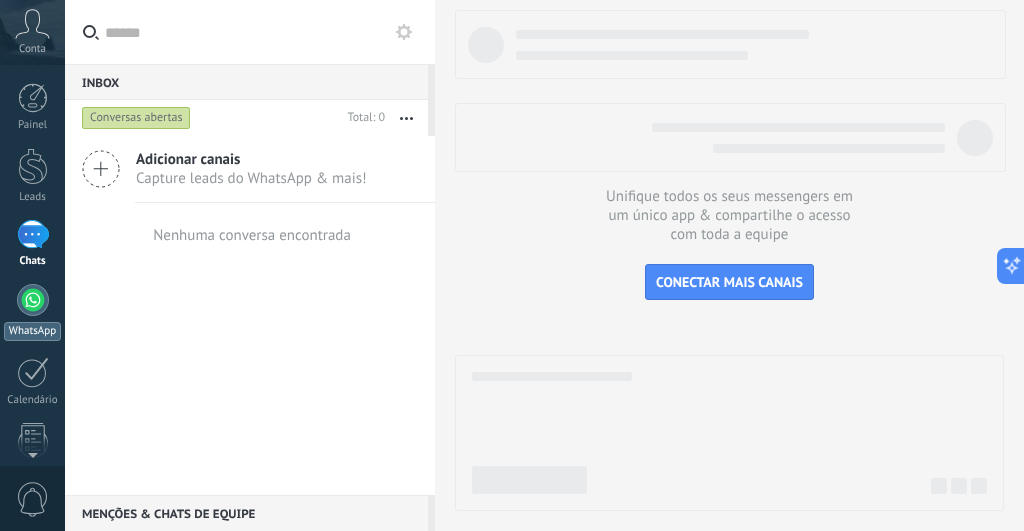 click at bounding box center [33, 300] 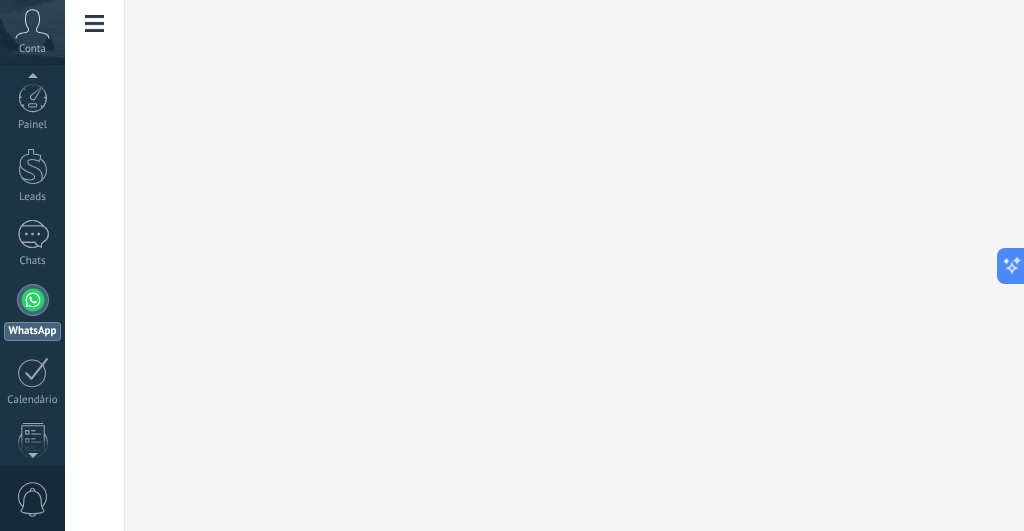 scroll, scrollTop: 56, scrollLeft: 0, axis: vertical 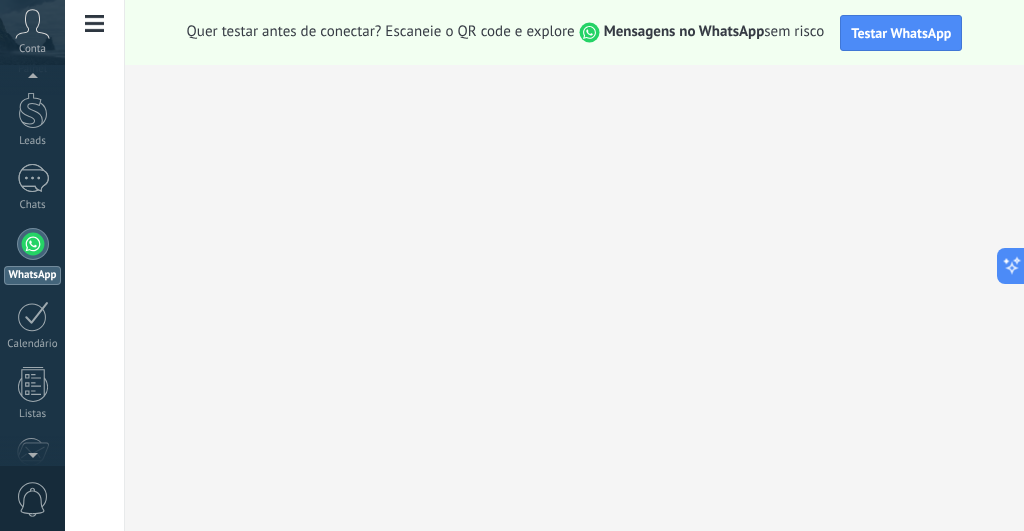 drag, startPoint x: 7, startPoint y: 51, endPoint x: 34, endPoint y: 42, distance: 28.460499 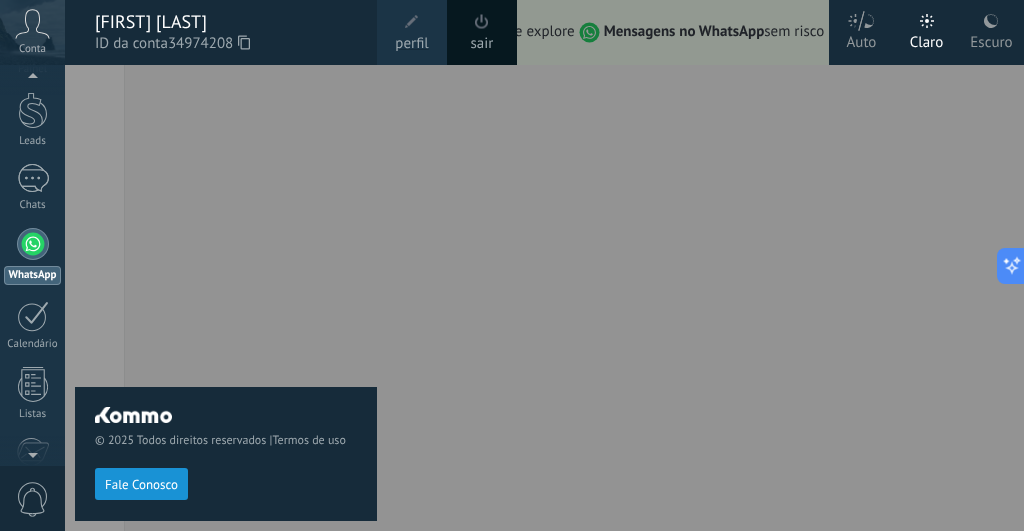 click on "Conta" at bounding box center [32, 32] 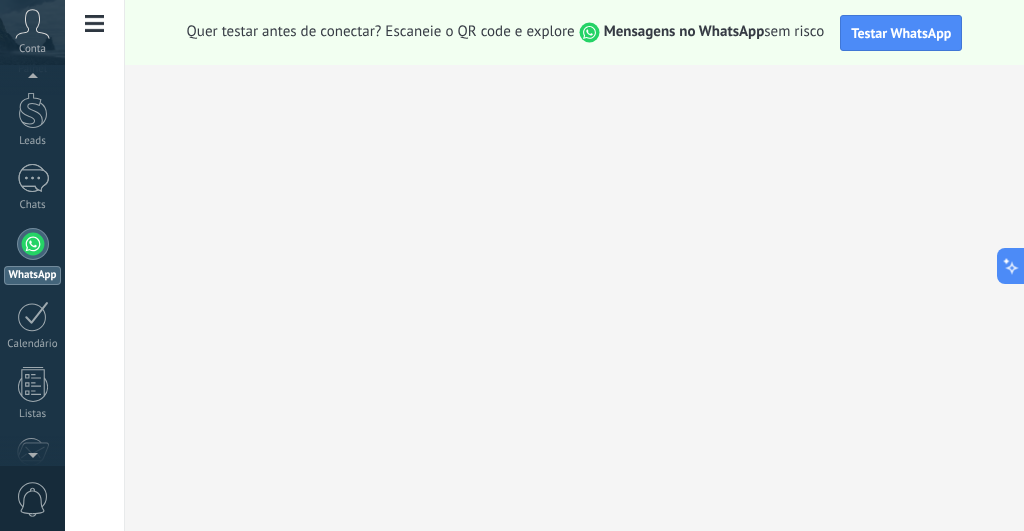 click on "Conta" at bounding box center [32, 32] 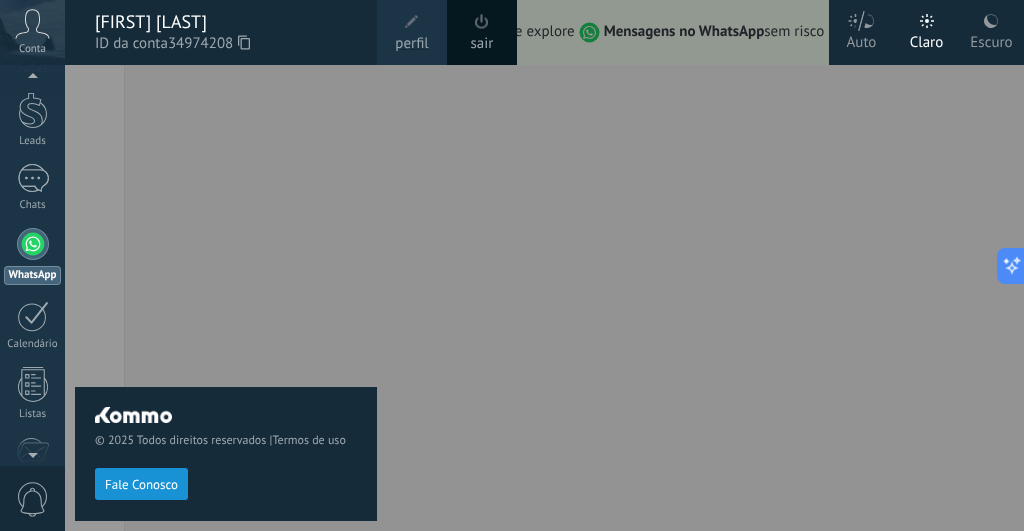 click on "© 2025 Todos direitos reservados |  Termos de uso
Fale Conosco" at bounding box center [226, 298] 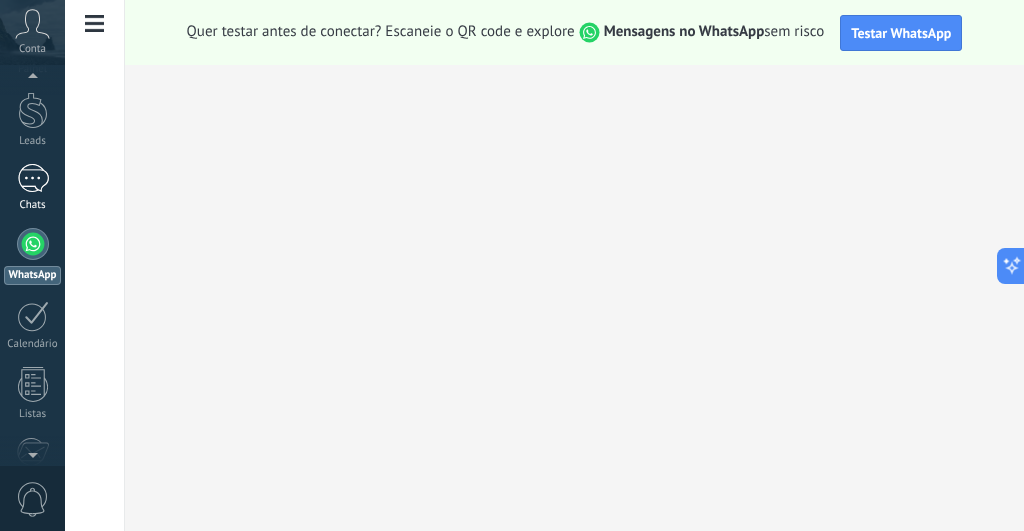 click at bounding box center (33, 178) 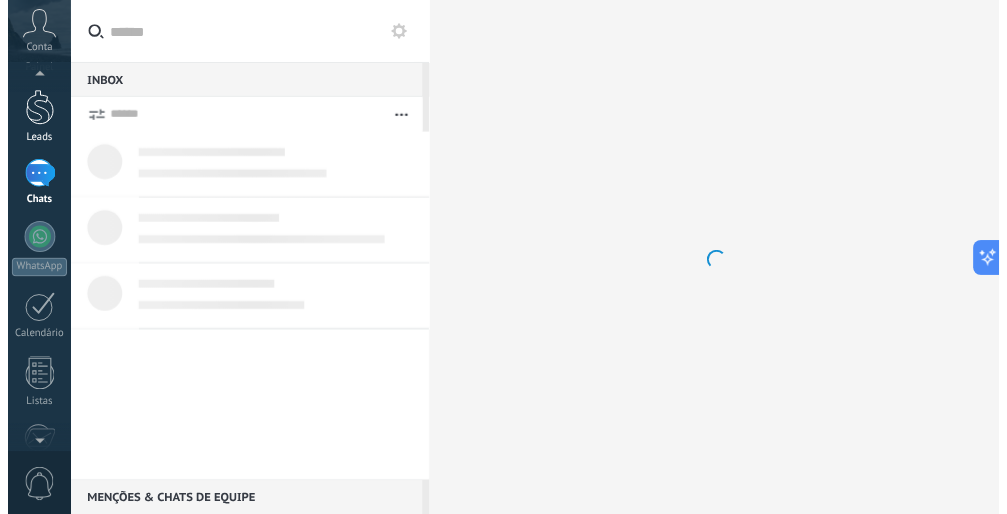 scroll, scrollTop: 0, scrollLeft: 0, axis: both 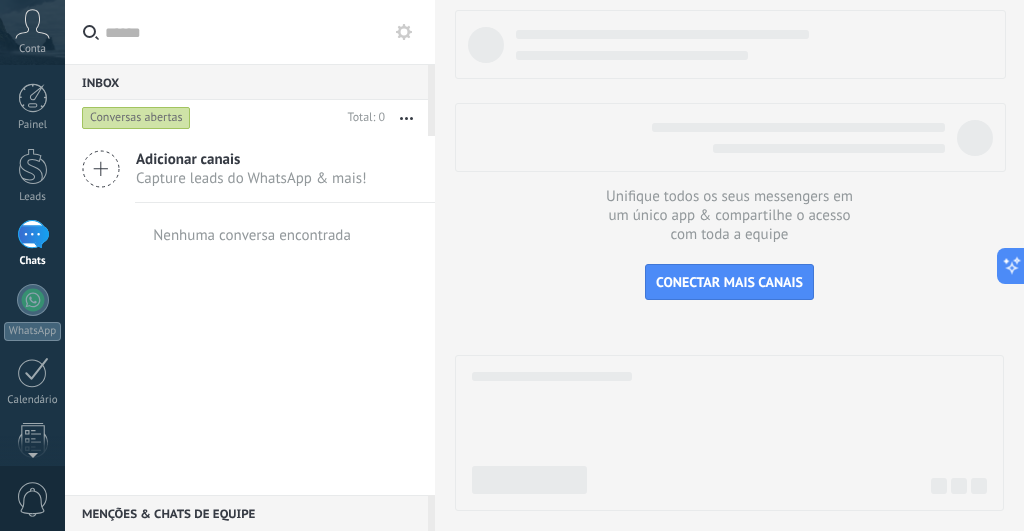 click at bounding box center [404, 32] 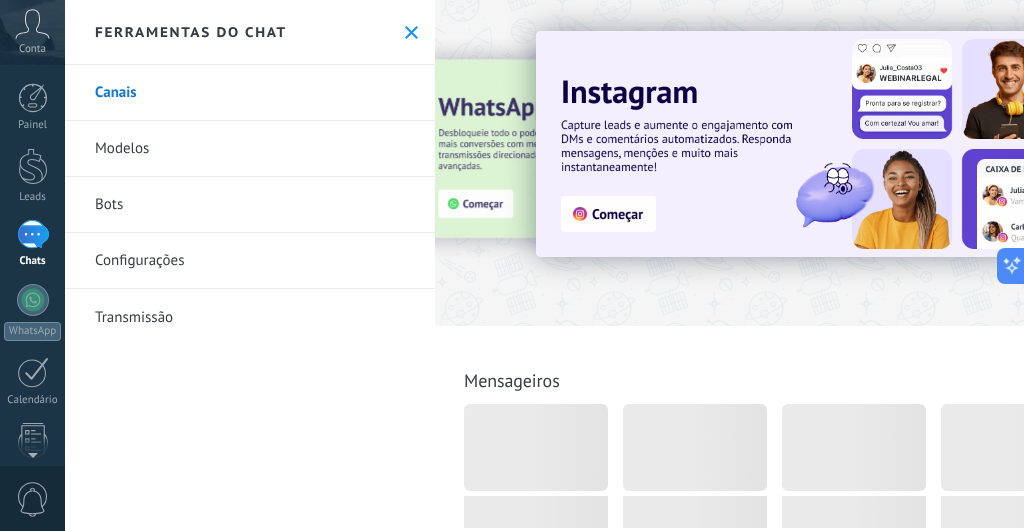 click 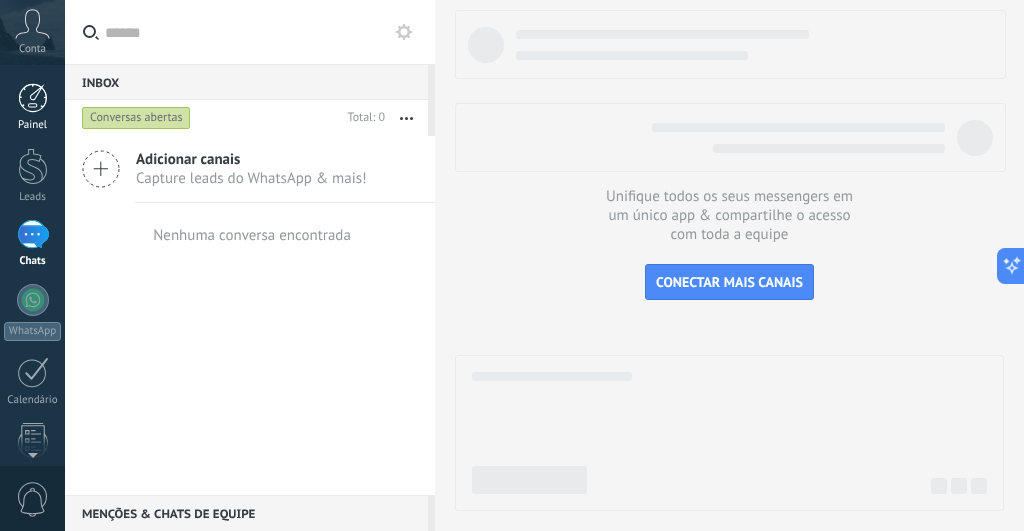 click on "Painel" at bounding box center [33, 125] 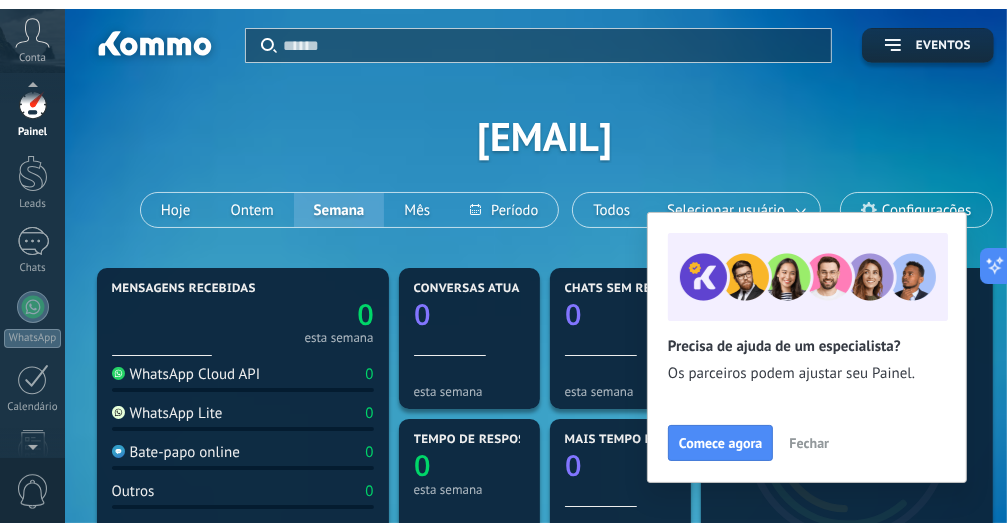 scroll, scrollTop: 0, scrollLeft: 0, axis: both 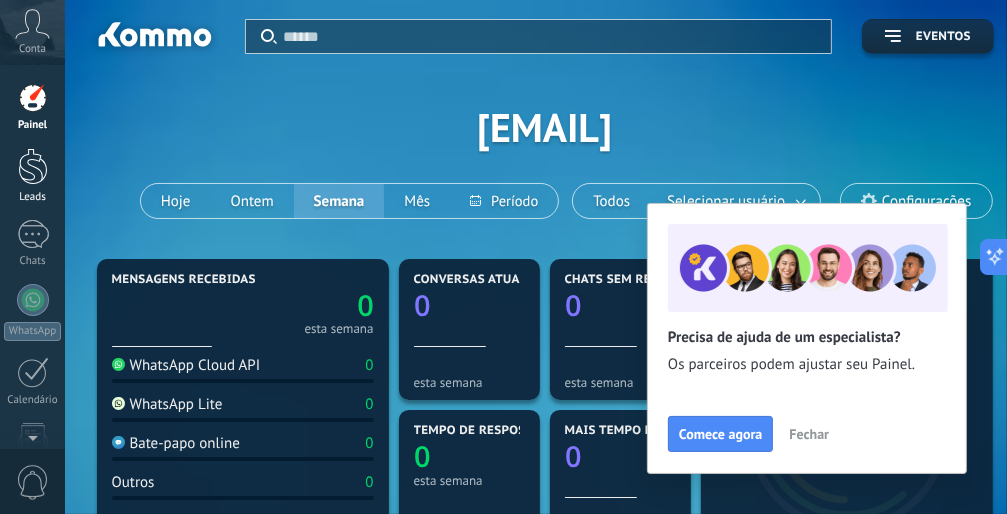 click at bounding box center (33, 166) 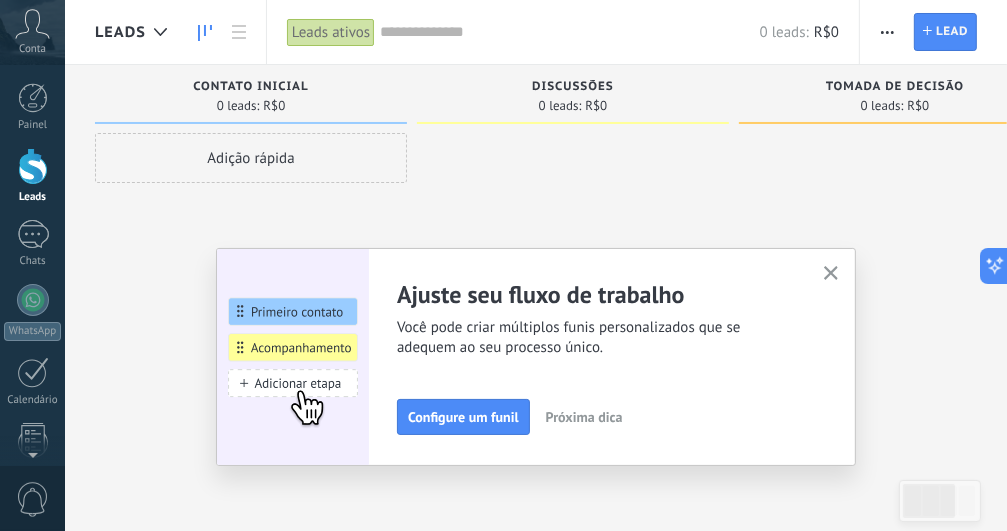 click on "Conta" at bounding box center [32, 49] 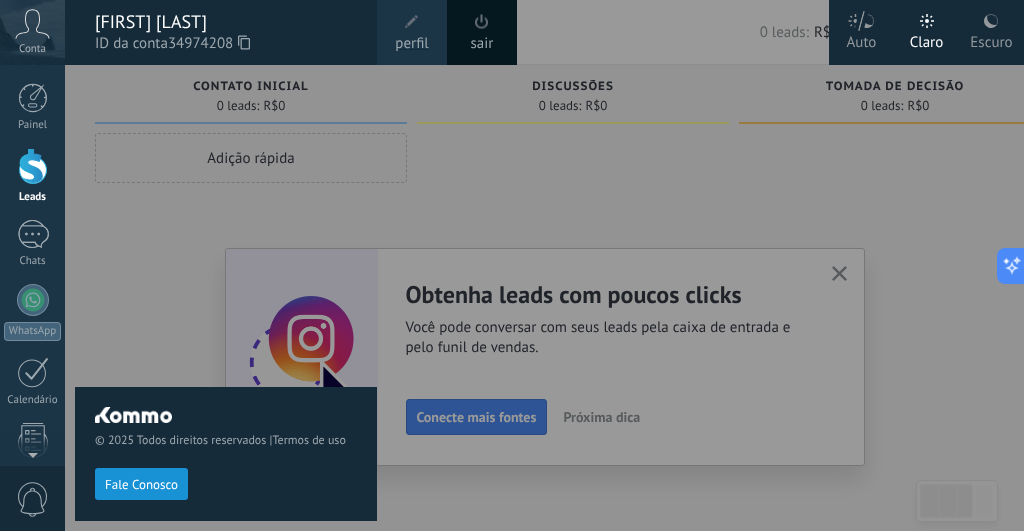 click on "perfil" at bounding box center (412, 32) 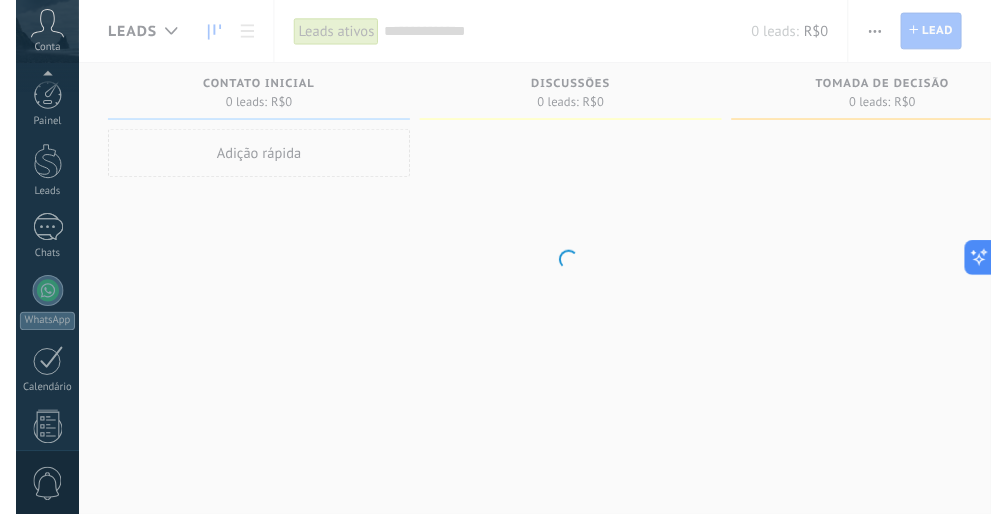 scroll, scrollTop: 300, scrollLeft: 0, axis: vertical 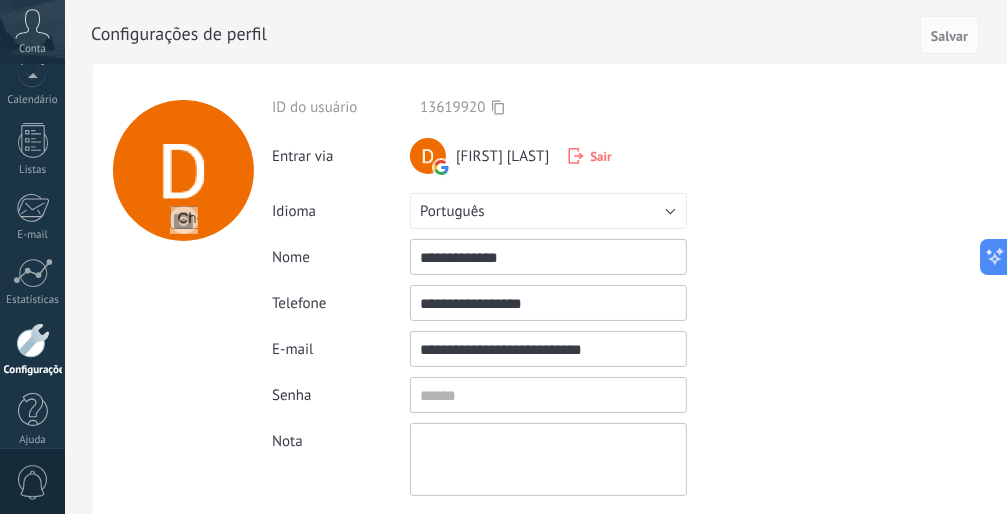 drag, startPoint x: 586, startPoint y: 301, endPoint x: 389, endPoint y: 328, distance: 198.84164 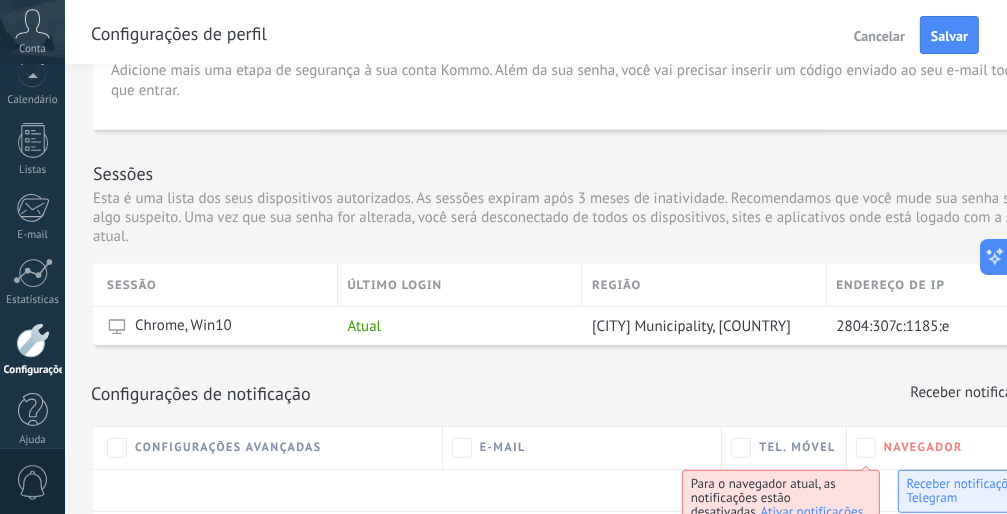 scroll, scrollTop: 700, scrollLeft: 0, axis: vertical 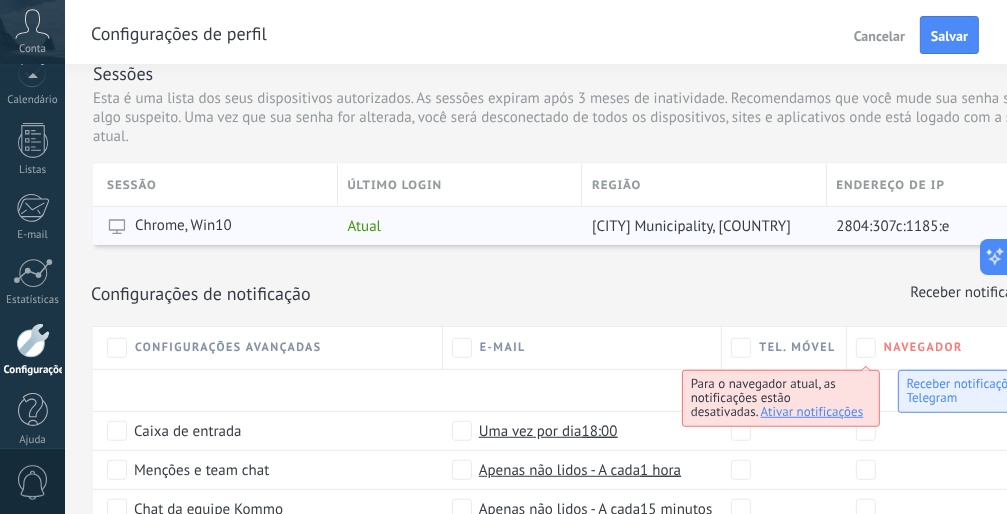 type 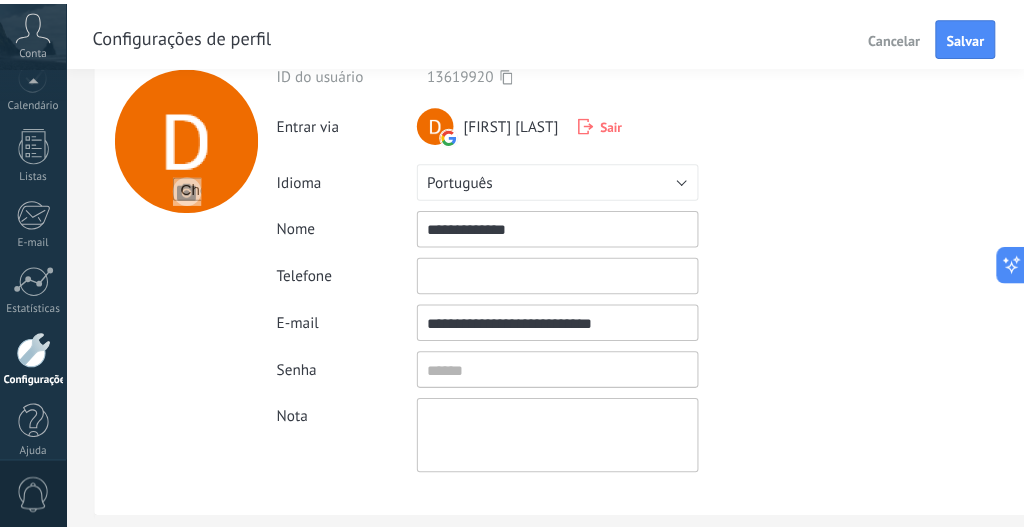 scroll, scrollTop: 0, scrollLeft: 0, axis: both 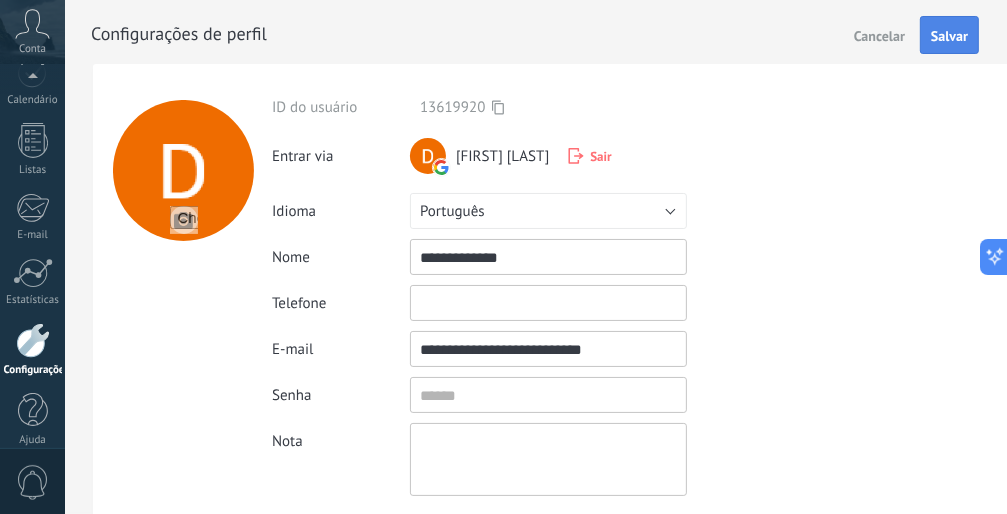click on "Salvar" at bounding box center (949, 36) 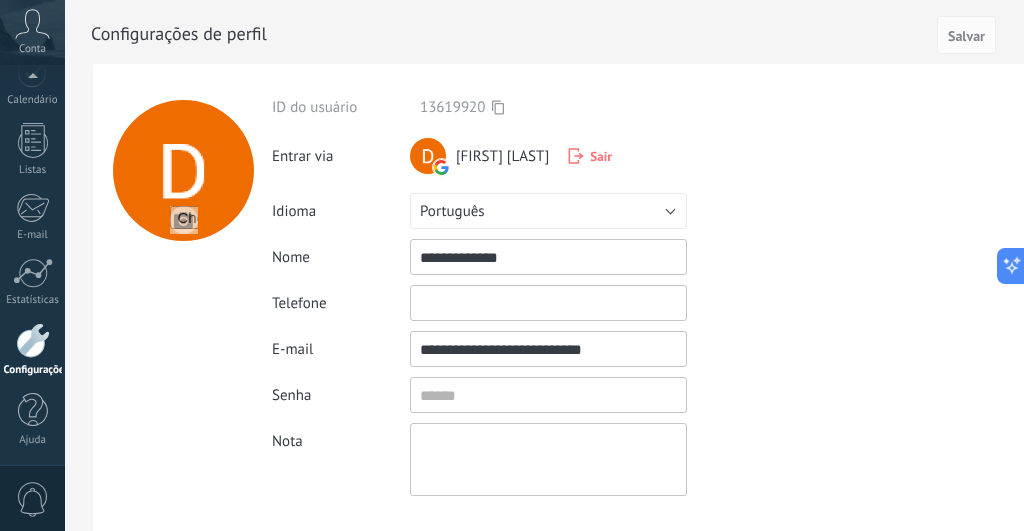scroll, scrollTop: 293, scrollLeft: 0, axis: vertical 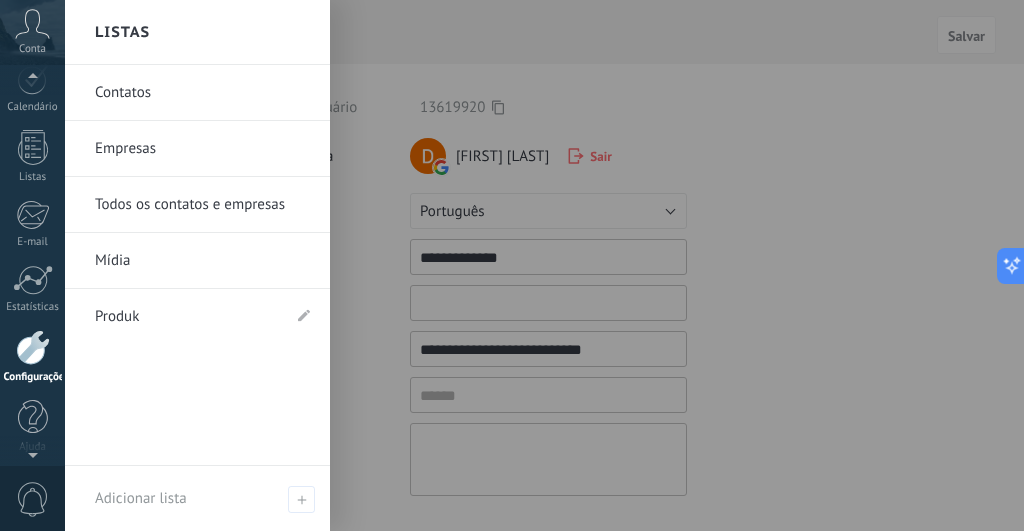 click 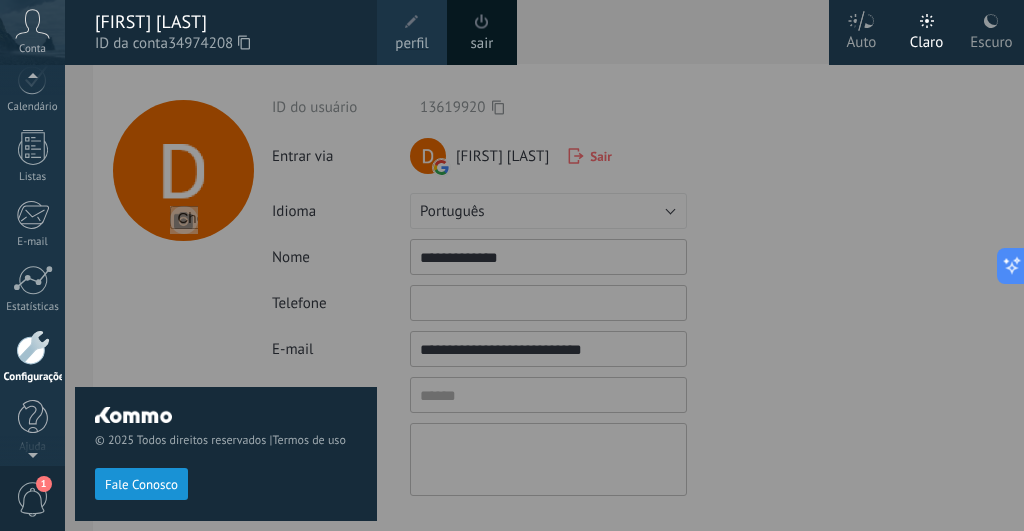 scroll, scrollTop: 300, scrollLeft: 0, axis: vertical 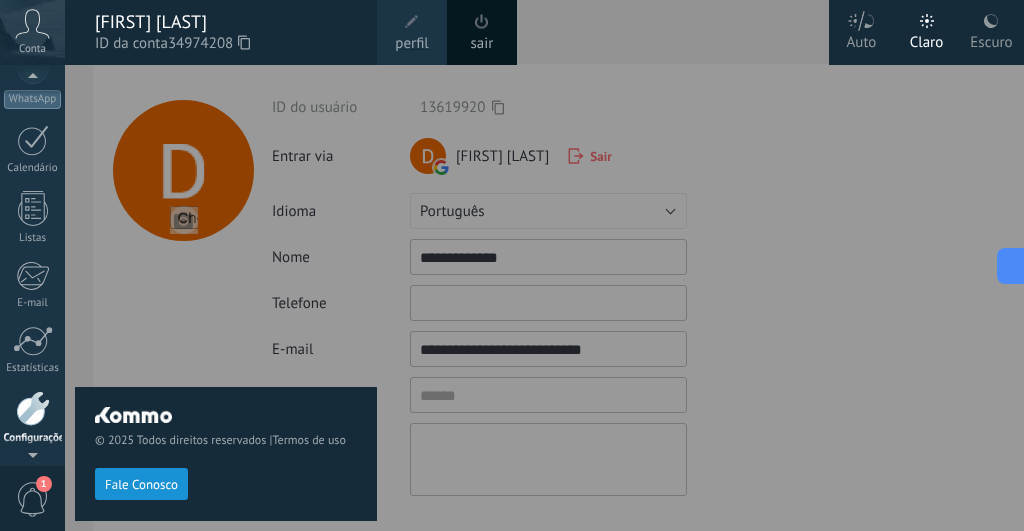 click on "Conta" at bounding box center [32, 32] 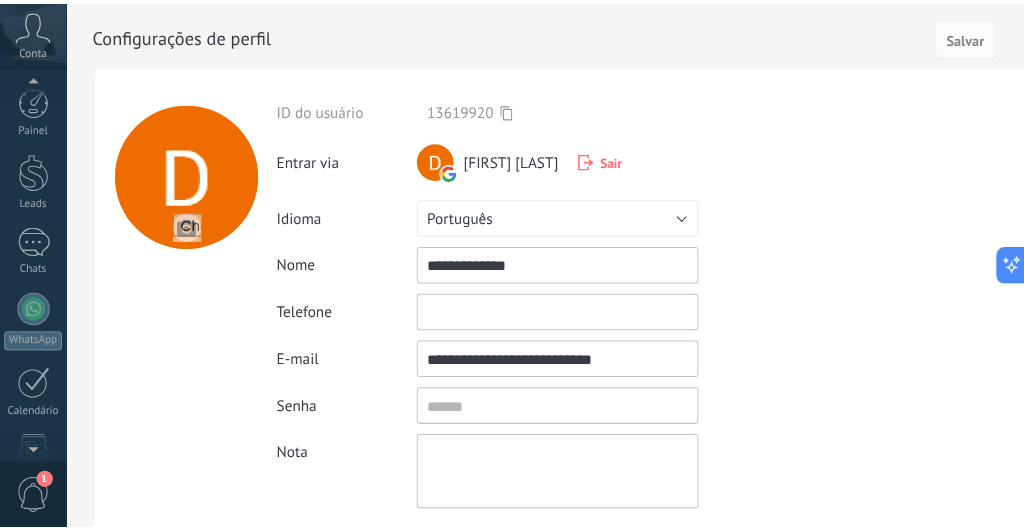 scroll, scrollTop: 316, scrollLeft: 0, axis: vertical 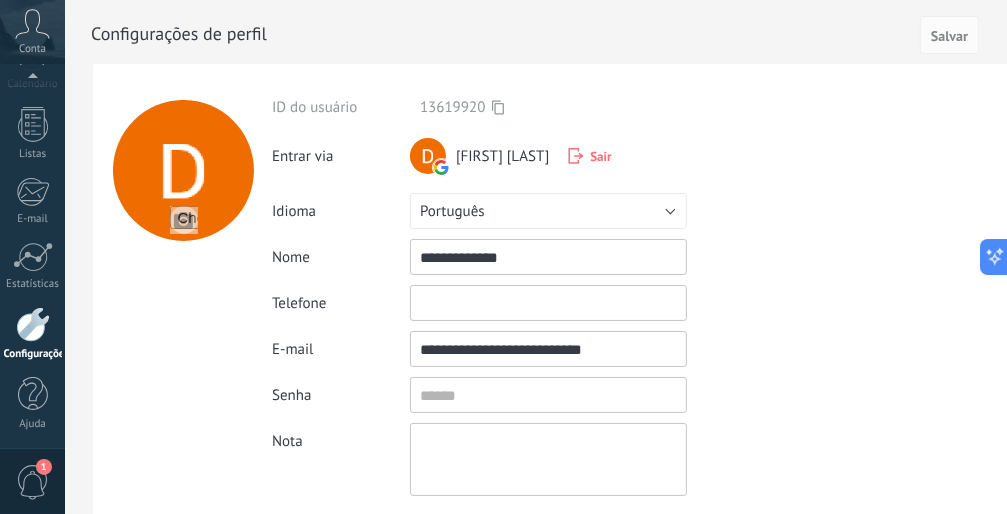 click on "1" at bounding box center [33, 482] 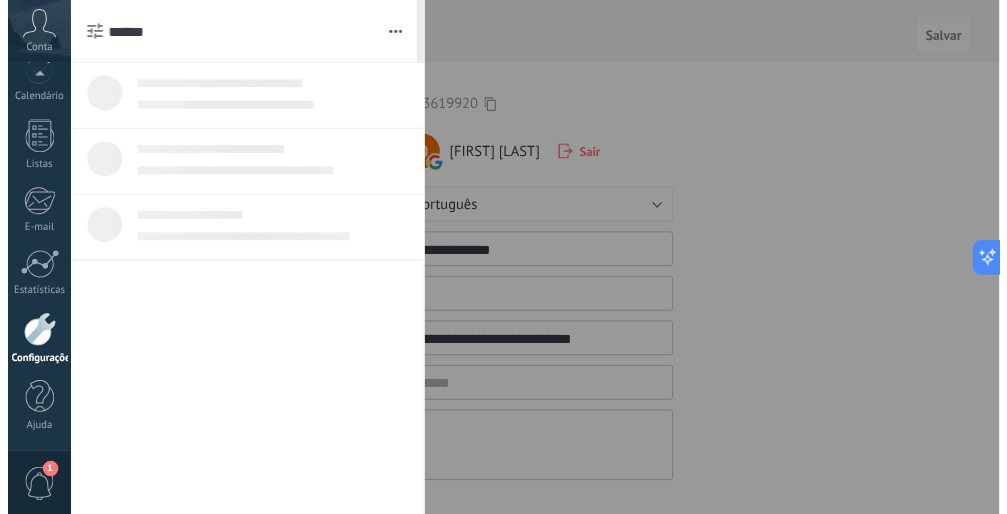 scroll, scrollTop: 300, scrollLeft: 0, axis: vertical 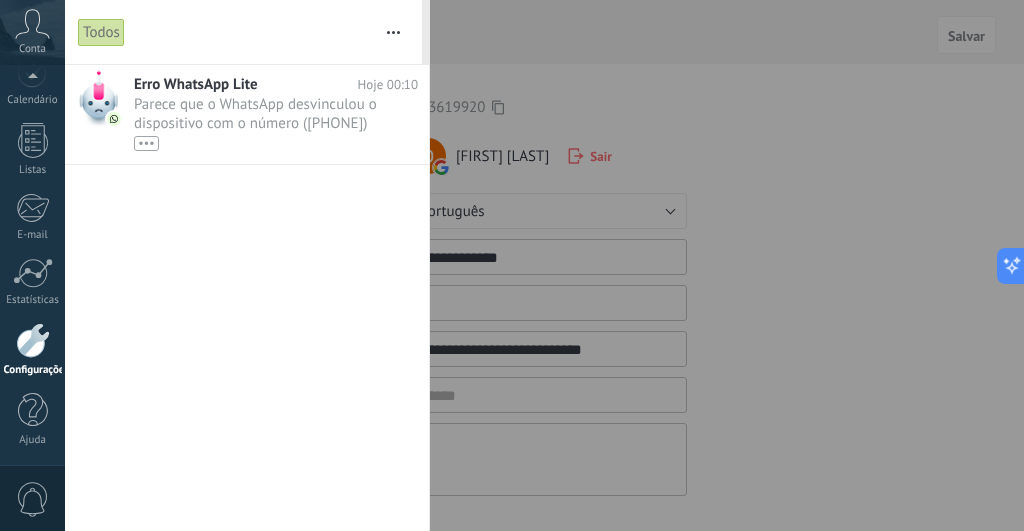 click at bounding box center (512, 265) 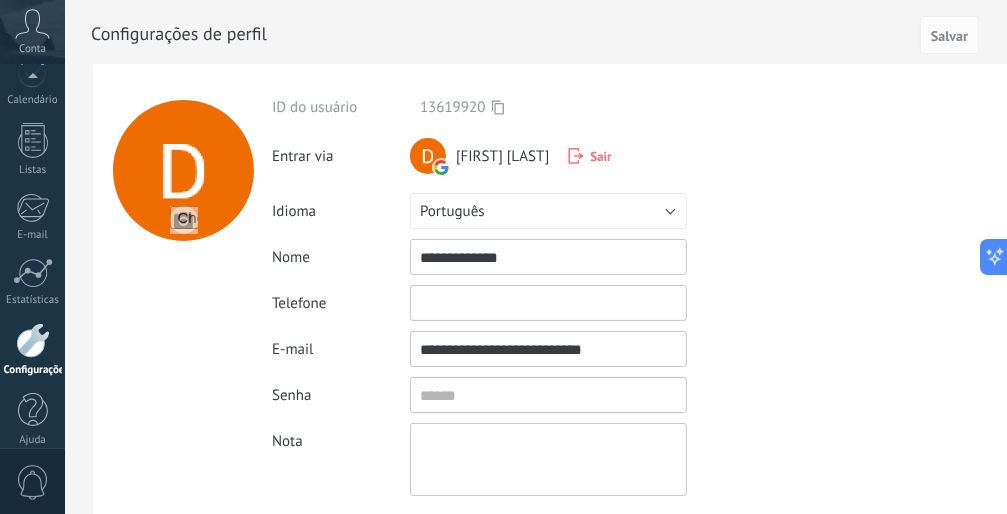 scroll, scrollTop: 316, scrollLeft: 0, axis: vertical 